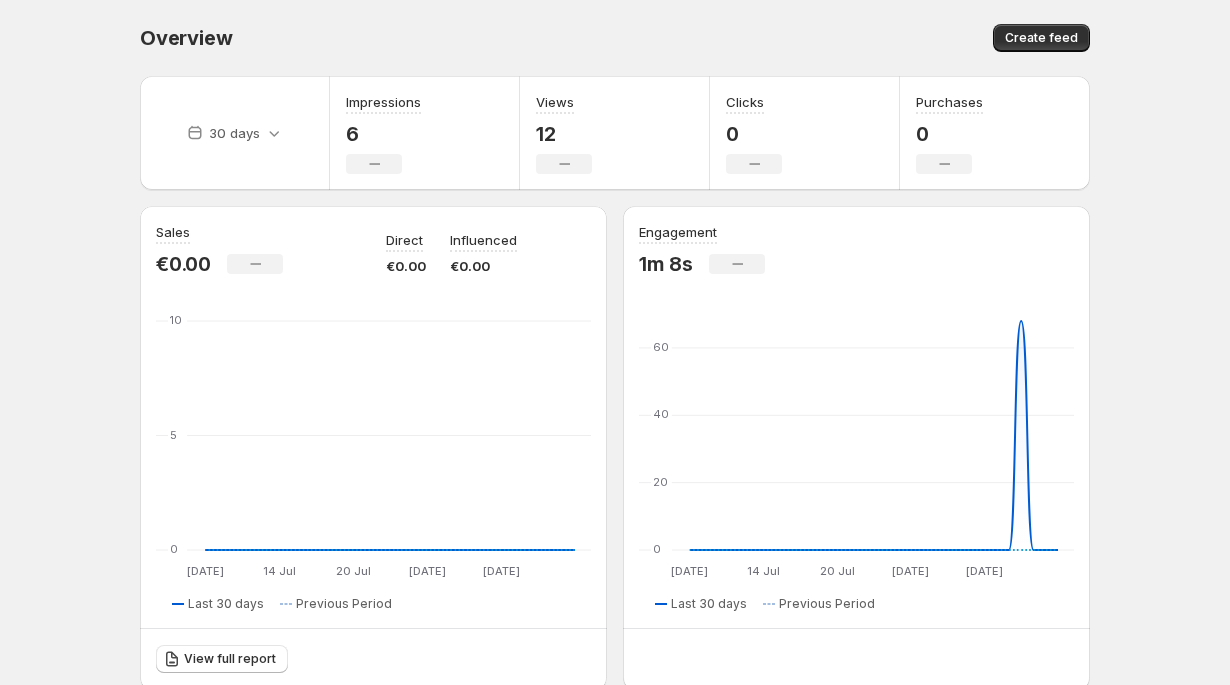 scroll, scrollTop: 0, scrollLeft: 0, axis: both 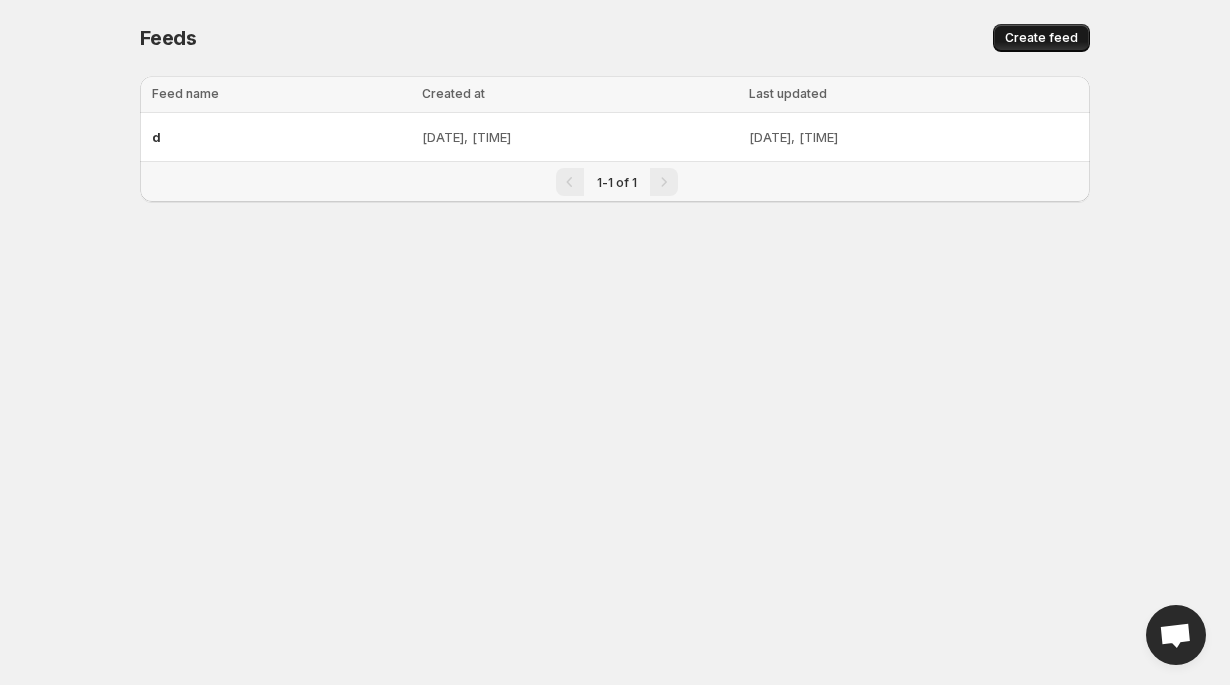 click on "Create feed" at bounding box center [1041, 38] 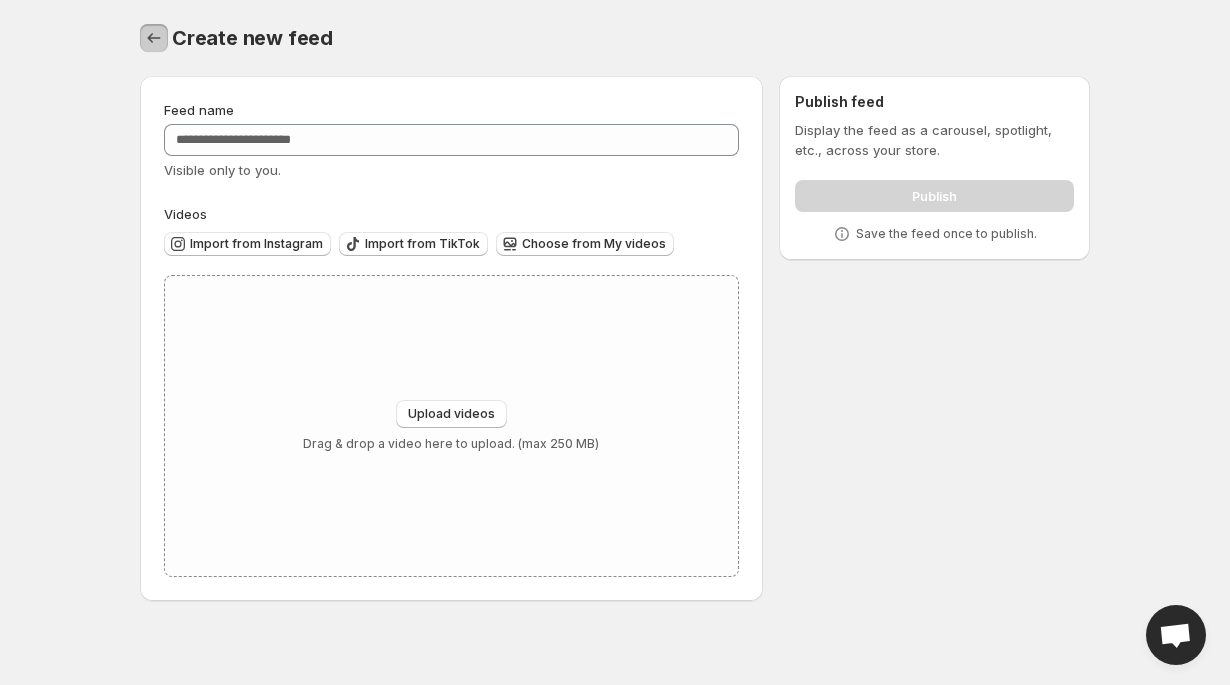 click 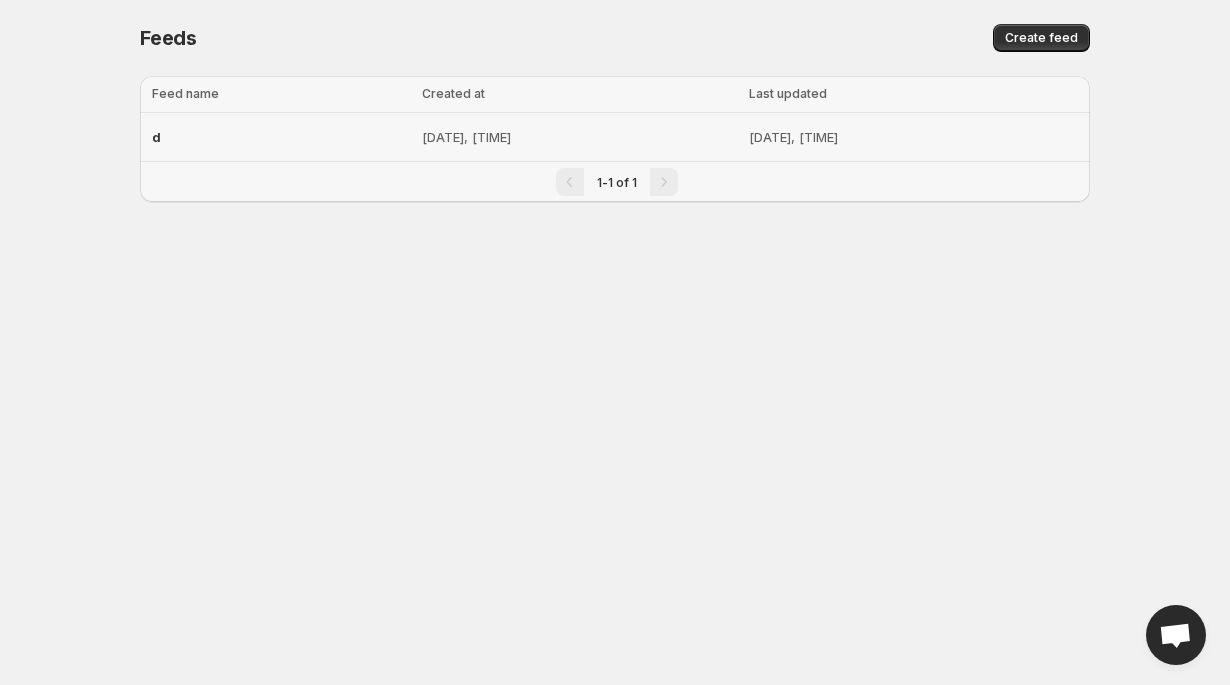 click on "[DATE], [TIME]" at bounding box center (579, 137) 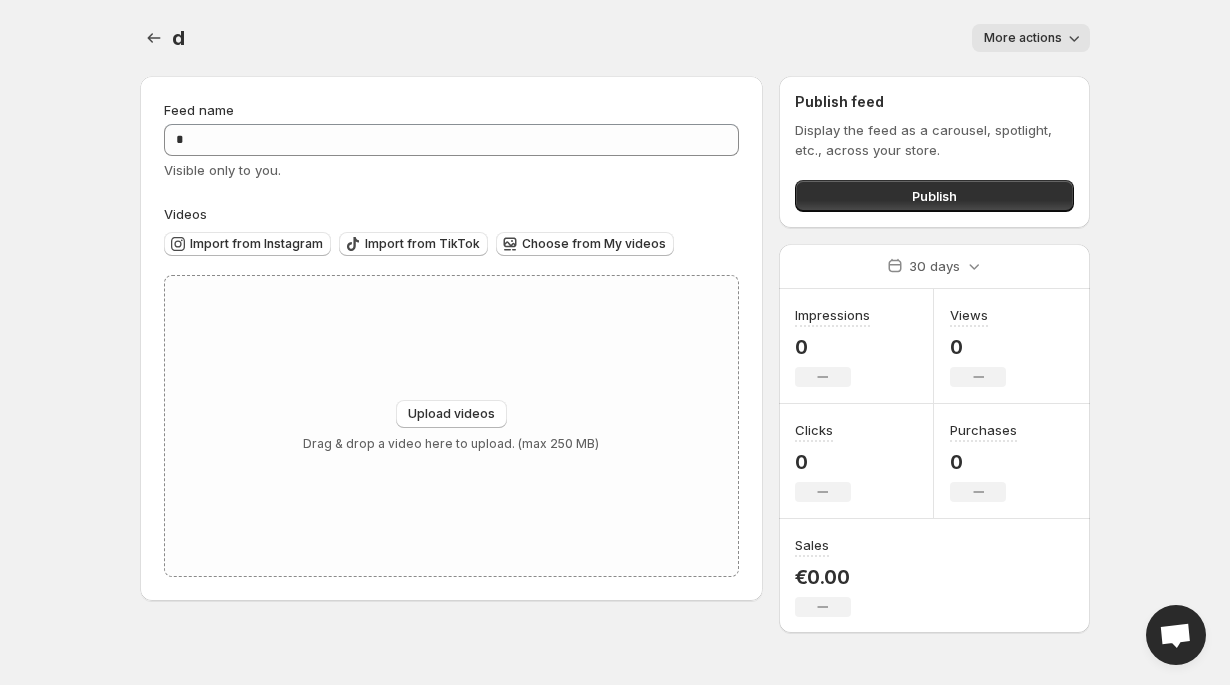 click on "More actions" at bounding box center (1023, 38) 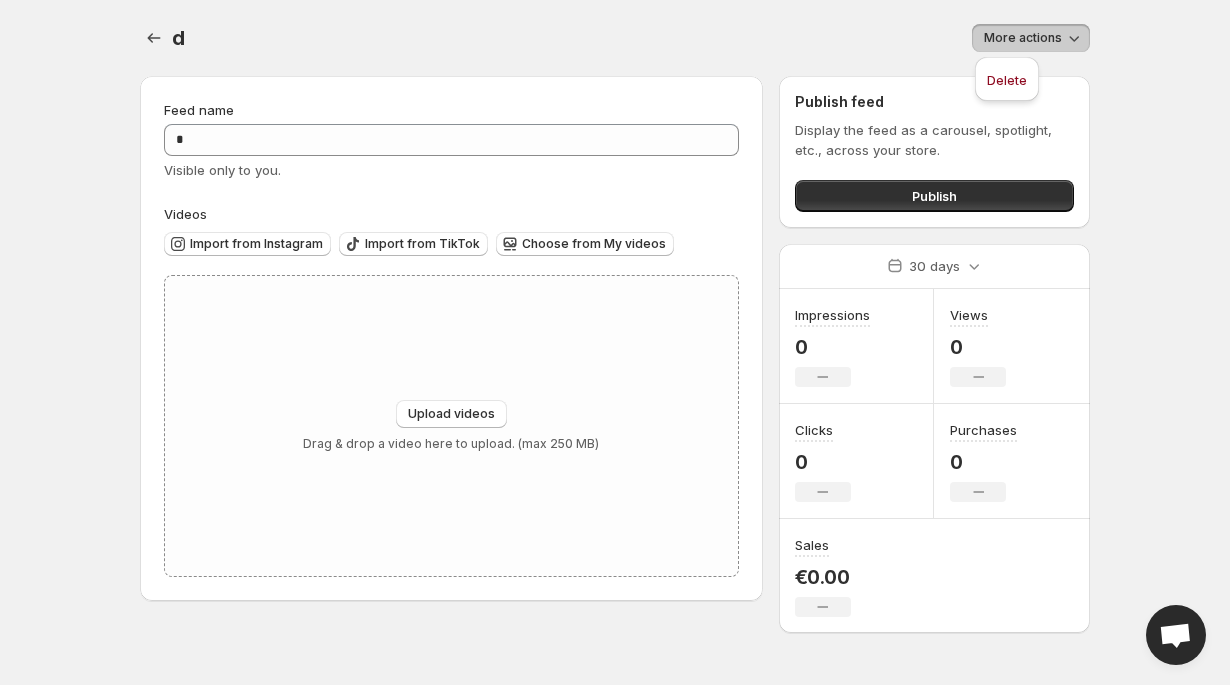 click on "More actions" at bounding box center [649, 38] 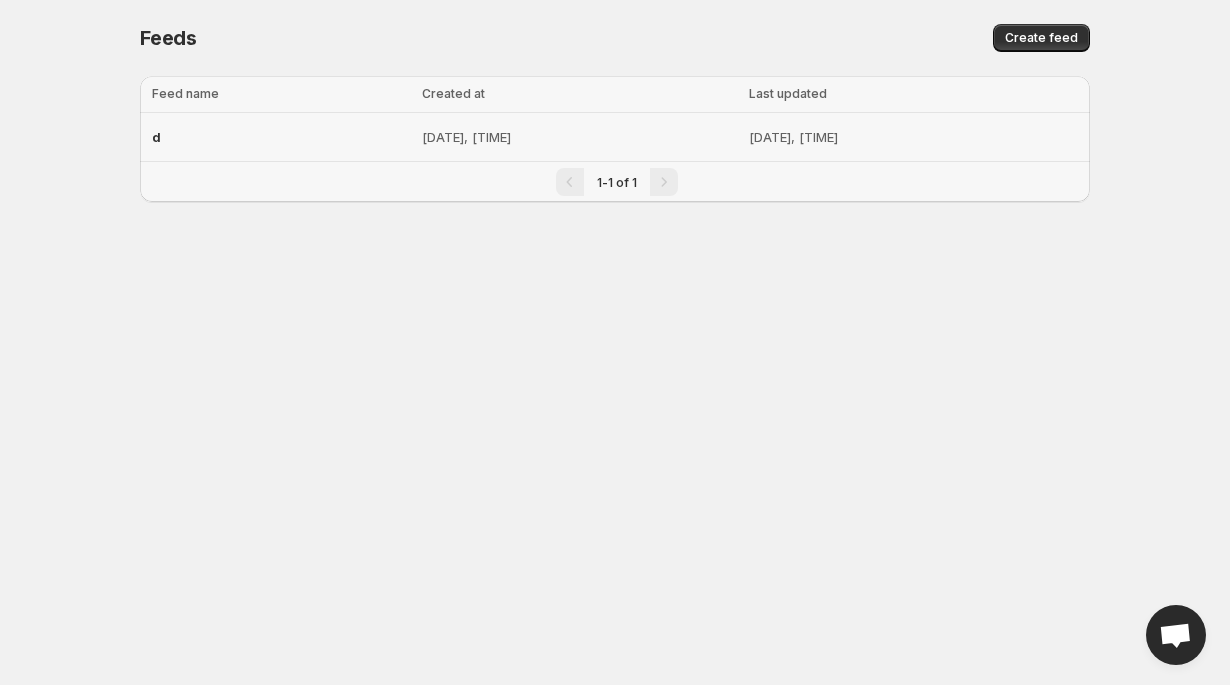 click on "[DATE], [TIME]" at bounding box center [579, 137] 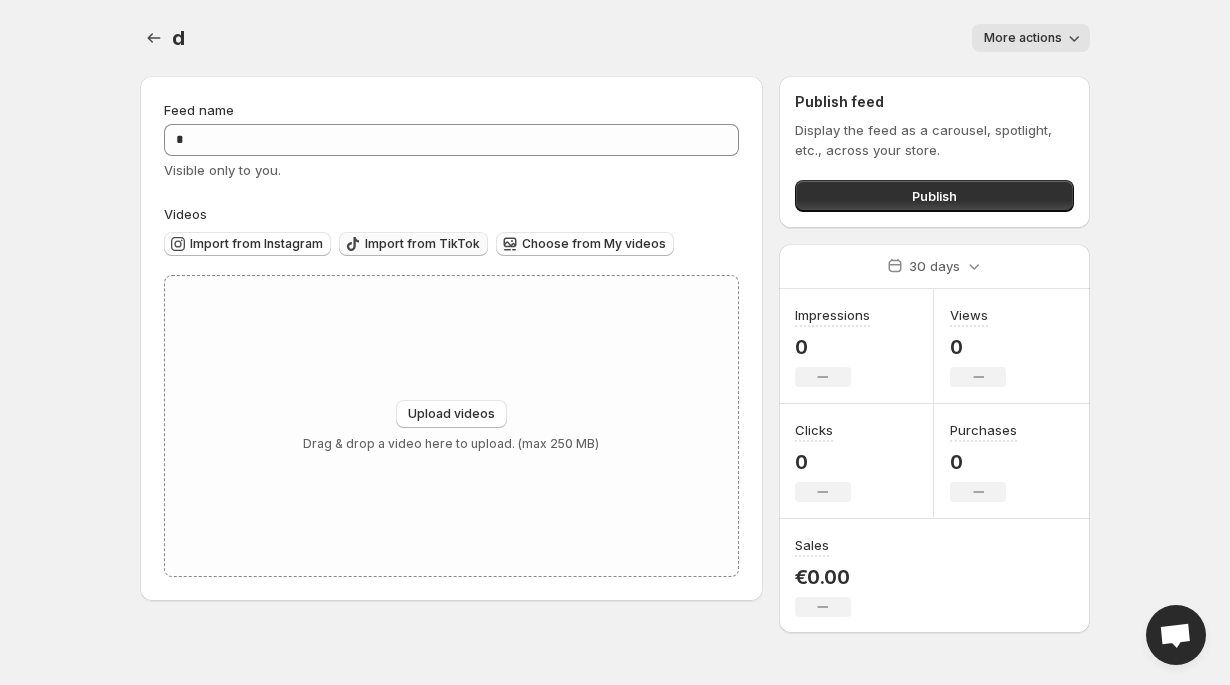 click on "Import from TikTok" at bounding box center [422, 244] 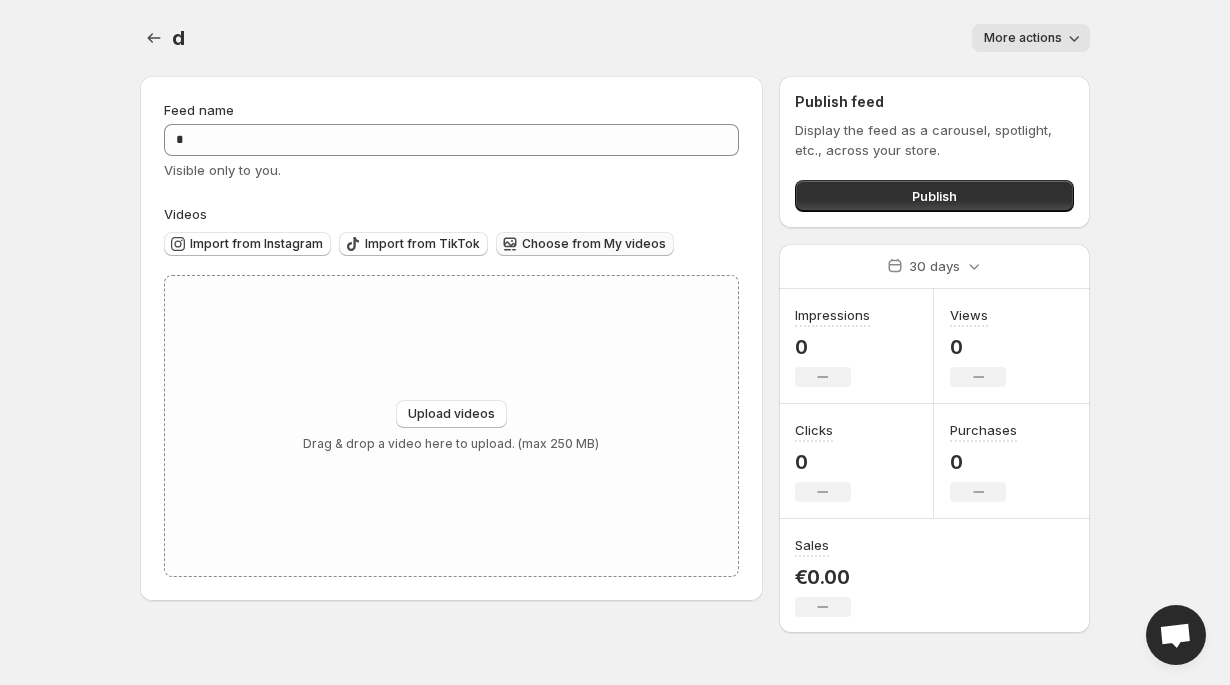 click on "Choose from My videos" at bounding box center (594, 244) 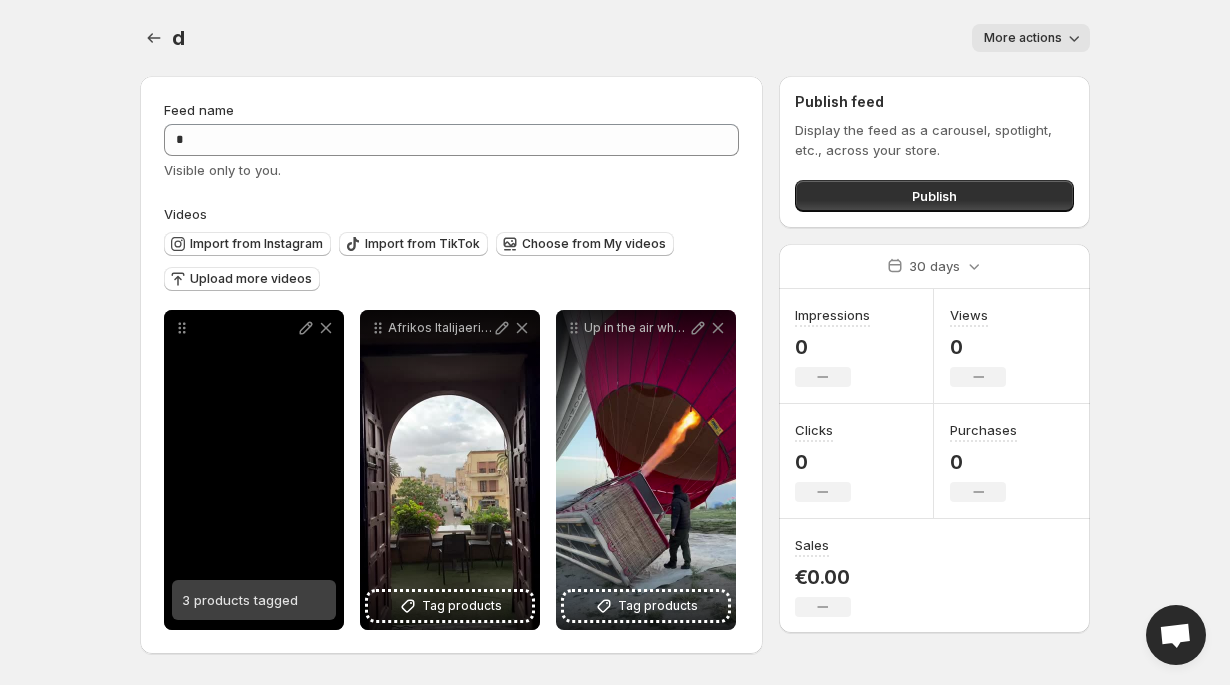 click at bounding box center (254, 470) 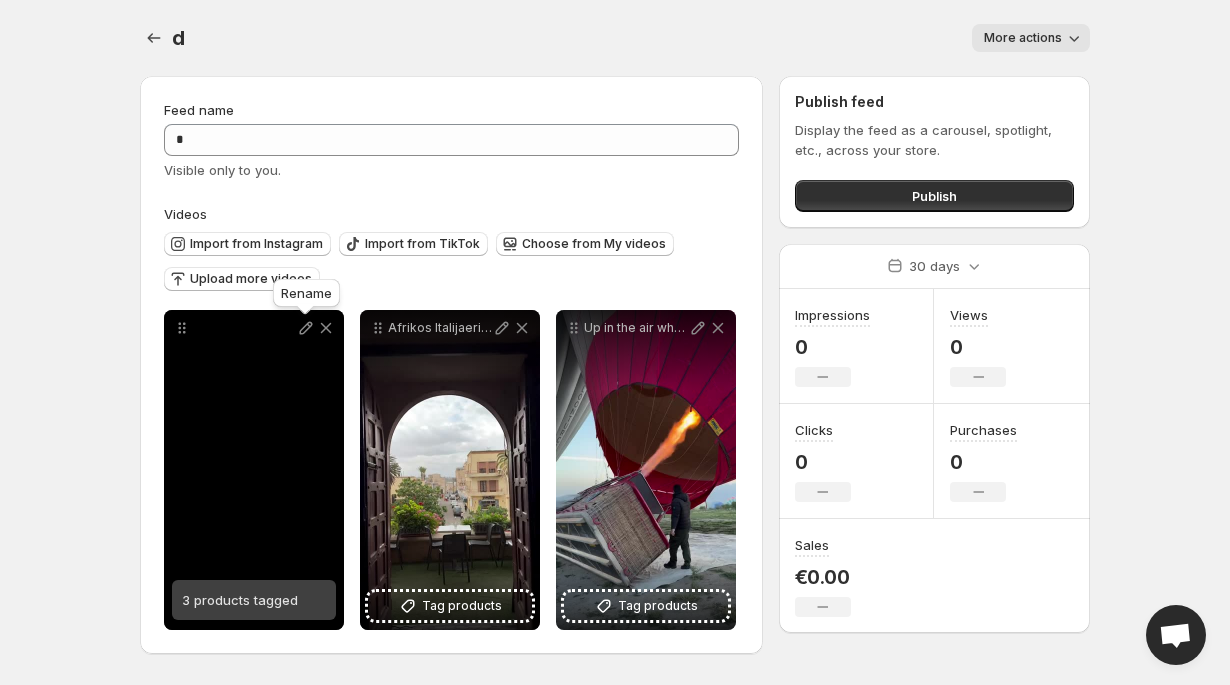 click 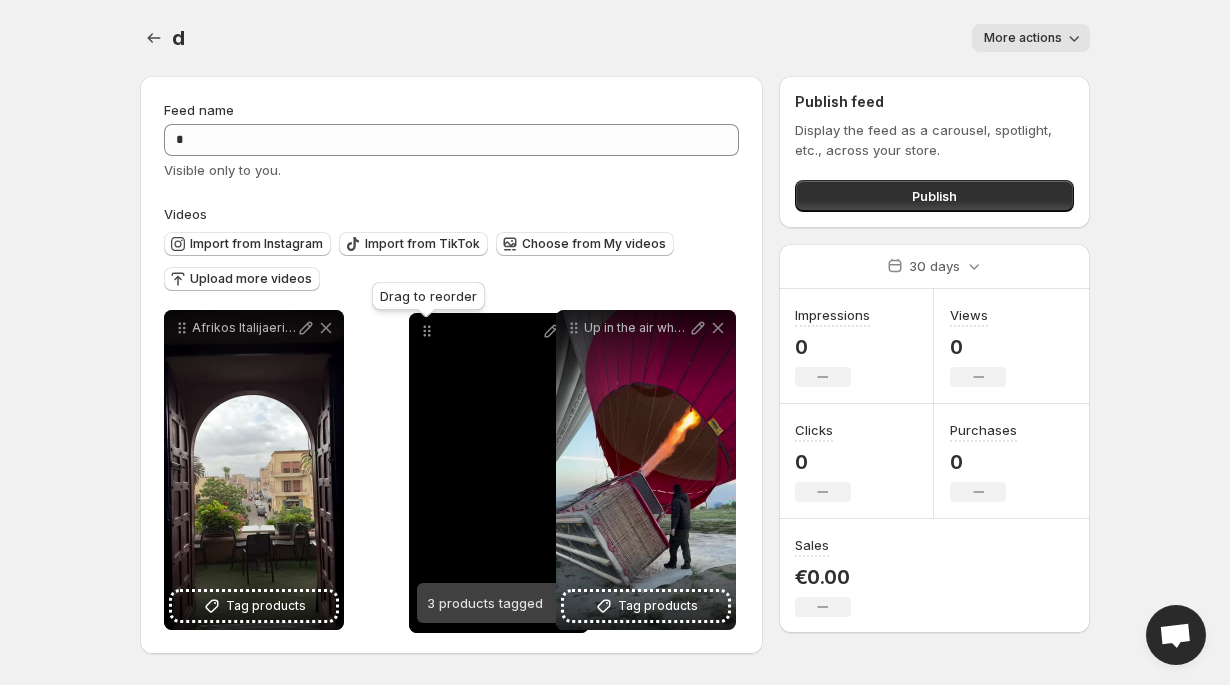 drag, startPoint x: 182, startPoint y: 327, endPoint x: 427, endPoint y: 330, distance: 245.01837 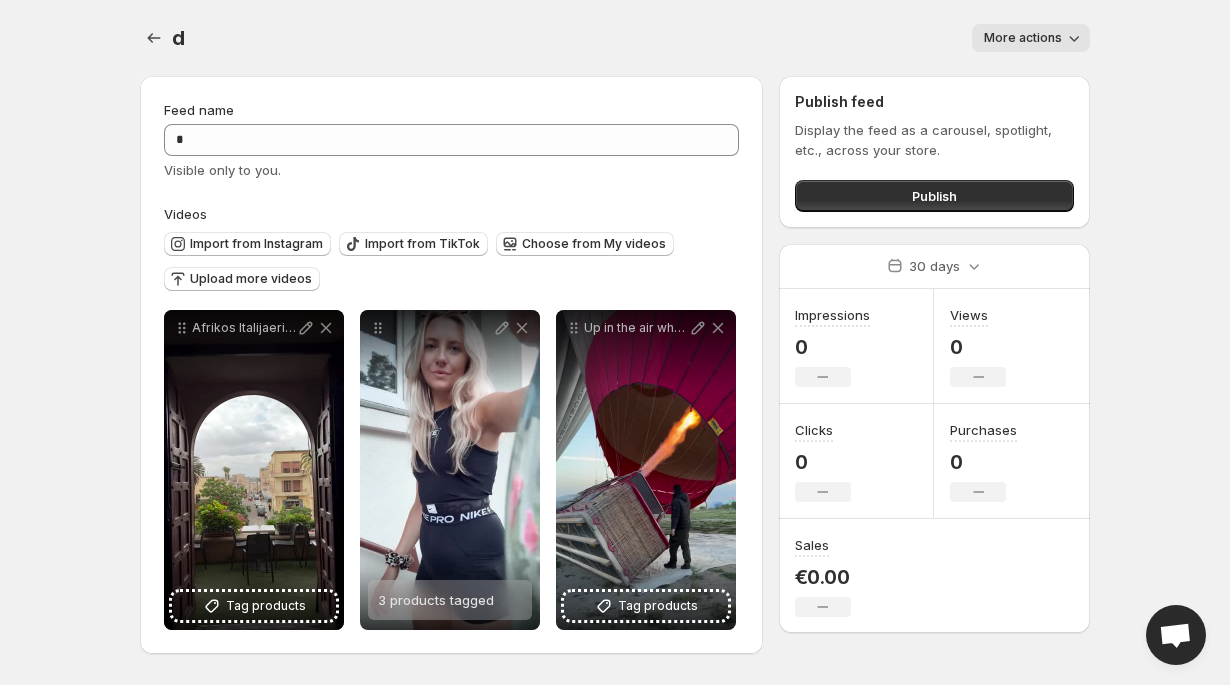 click on "**********" at bounding box center (615, 342) 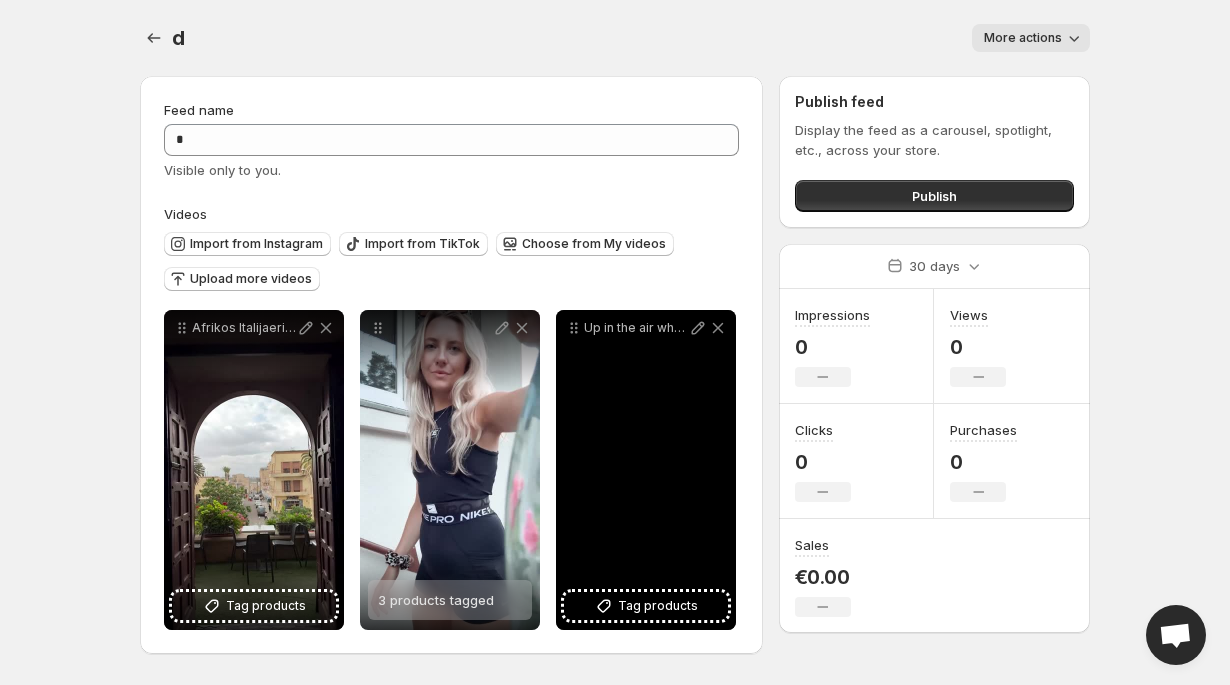 click on "Up in the air where dreams drift free" at bounding box center (646, 470) 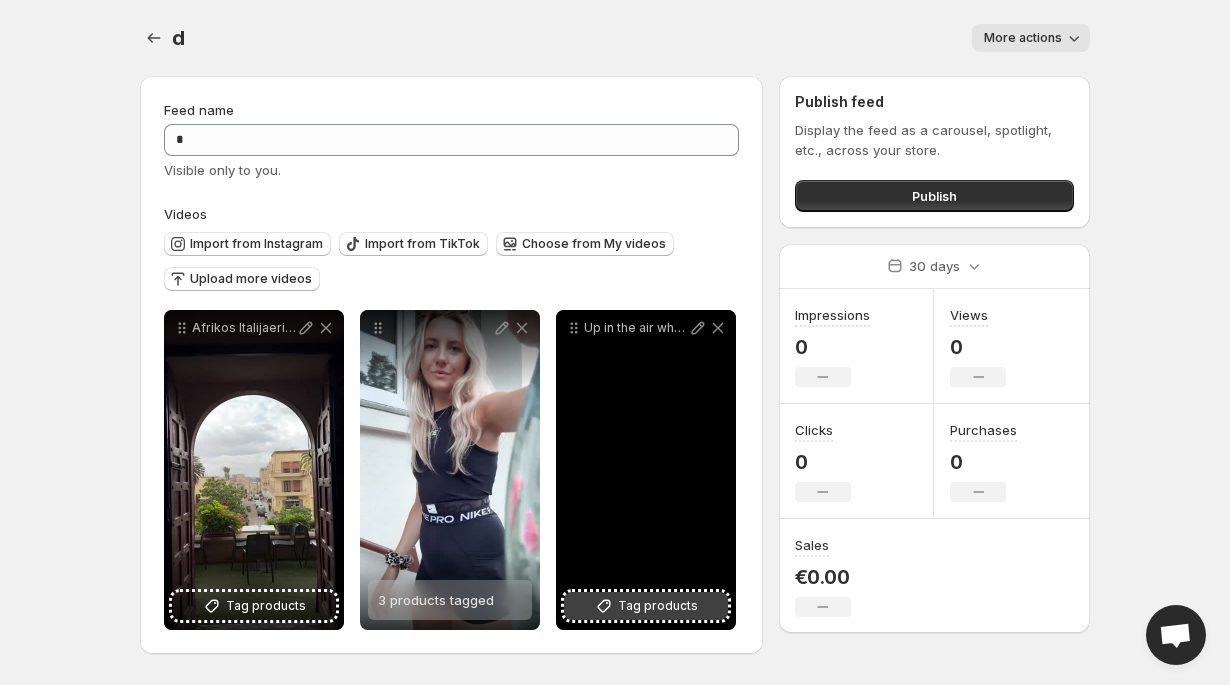 click on "Tag products" at bounding box center (658, 606) 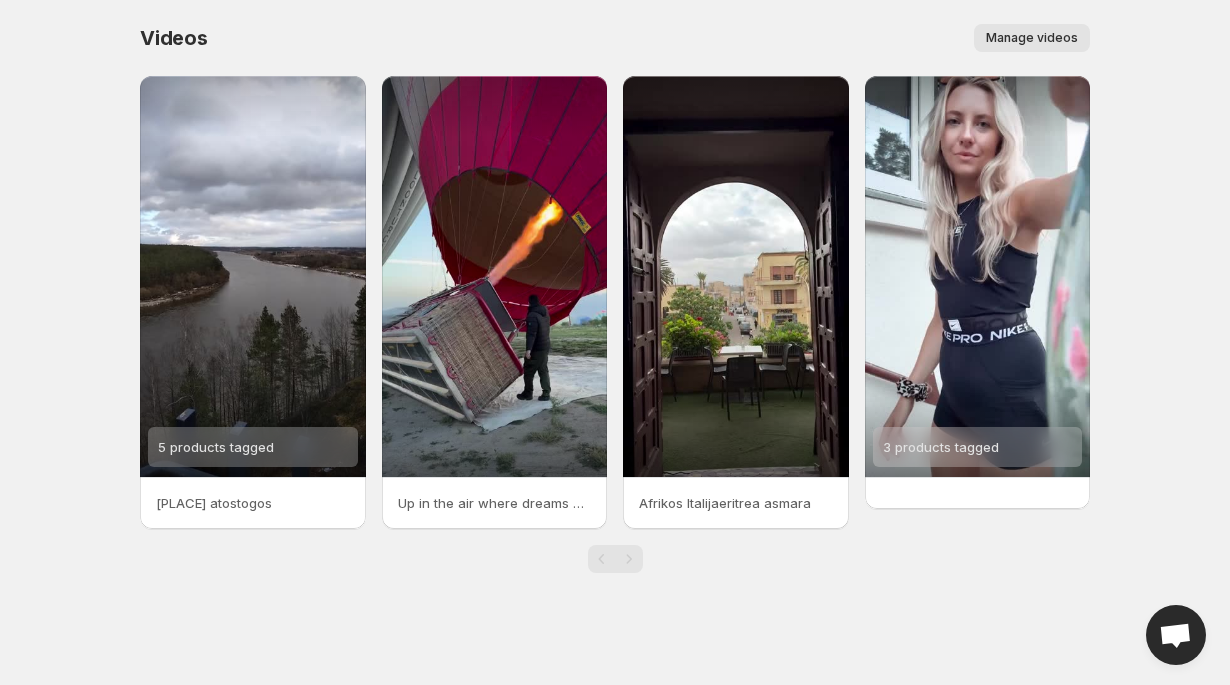 click on "Videos. This page is ready Videos Manage videos More actions Manage videos" at bounding box center (615, 38) 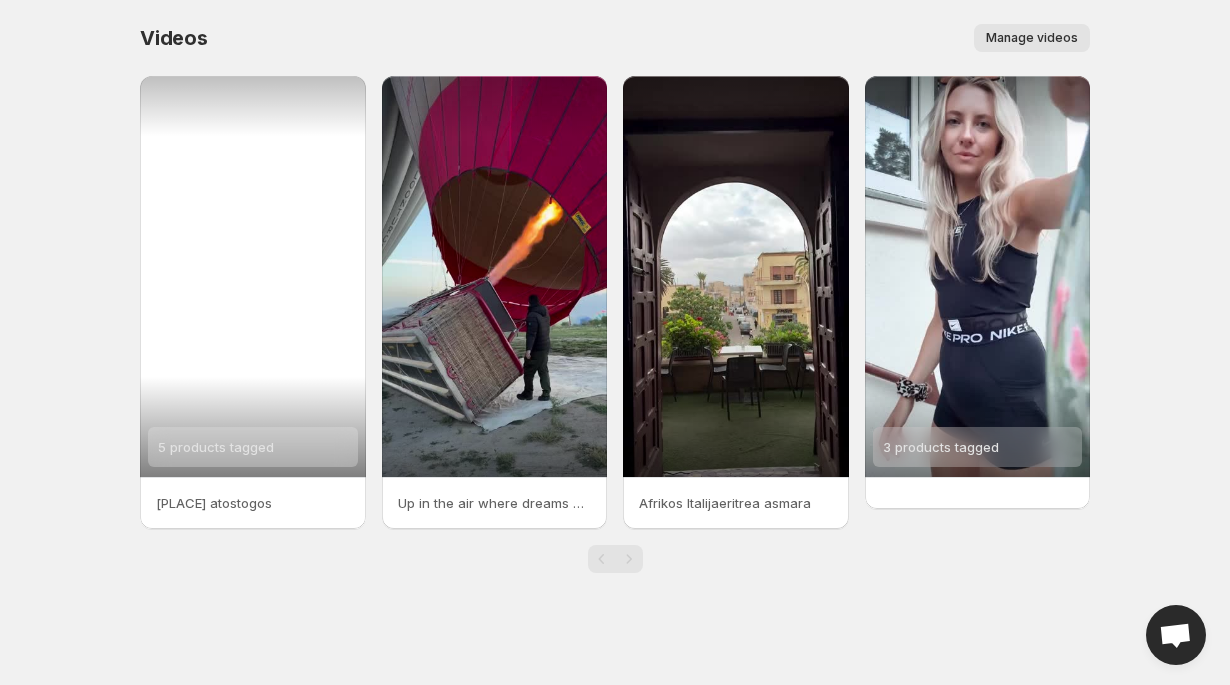click on "5 products tagged" at bounding box center (253, 276) 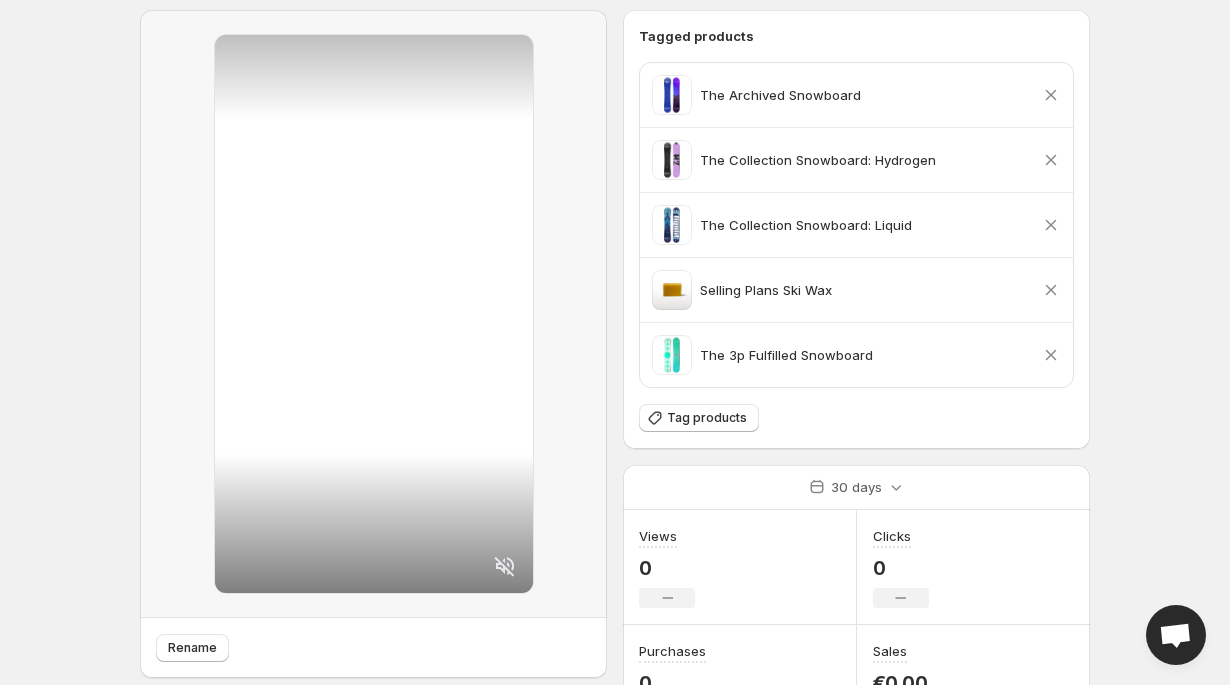 scroll, scrollTop: 109, scrollLeft: 0, axis: vertical 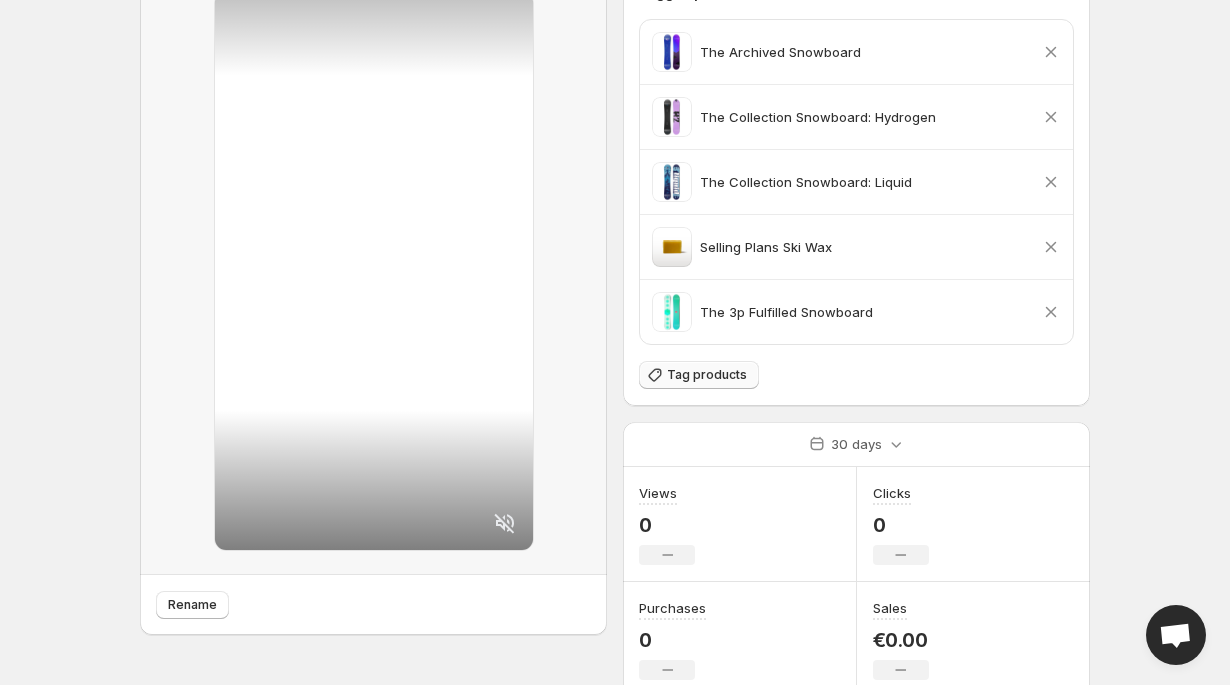 click on "Tag products" at bounding box center [707, 375] 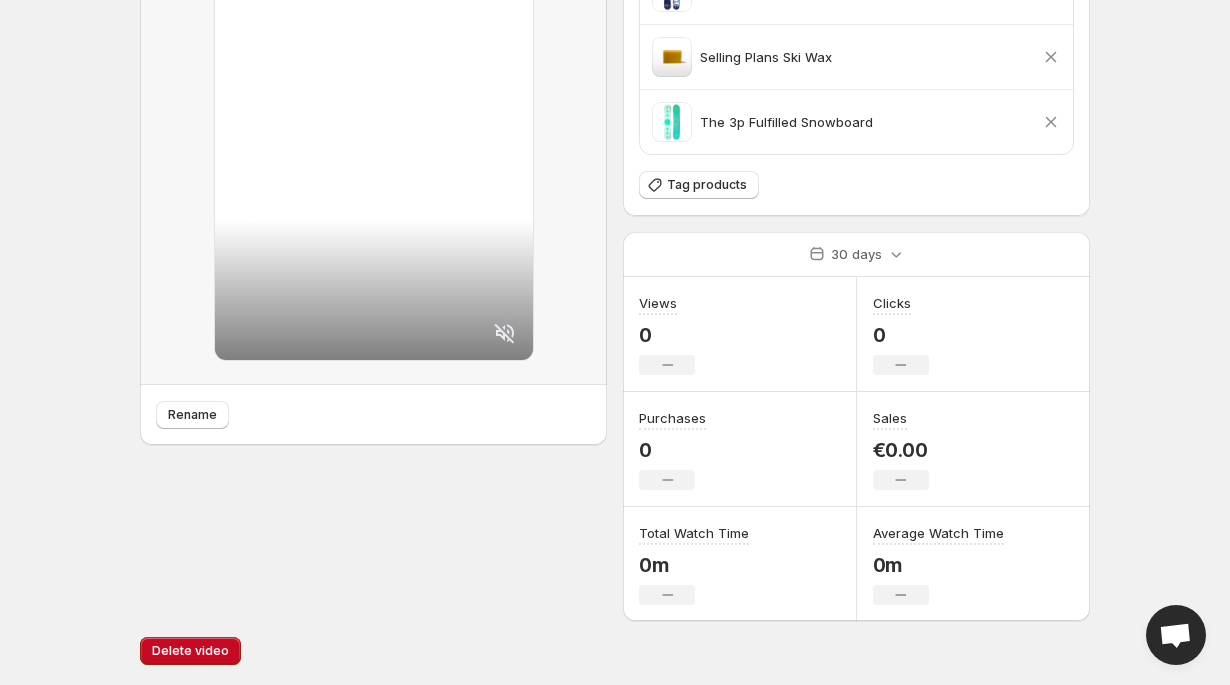 scroll, scrollTop: 0, scrollLeft: 0, axis: both 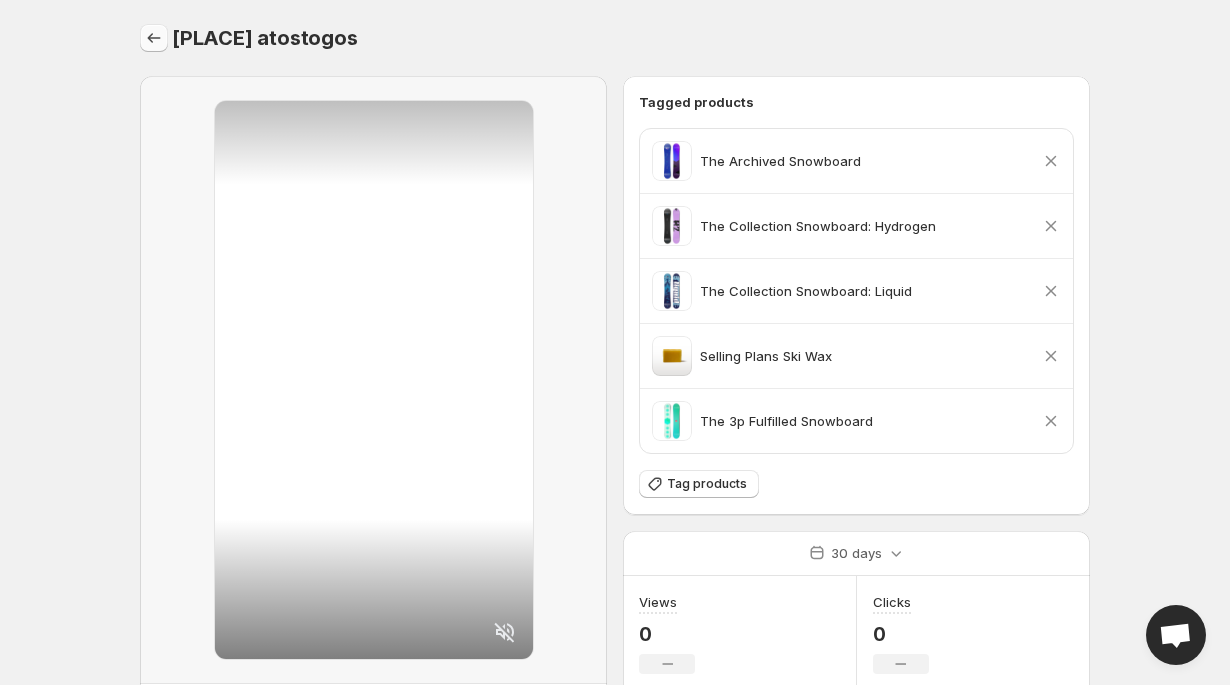 click 